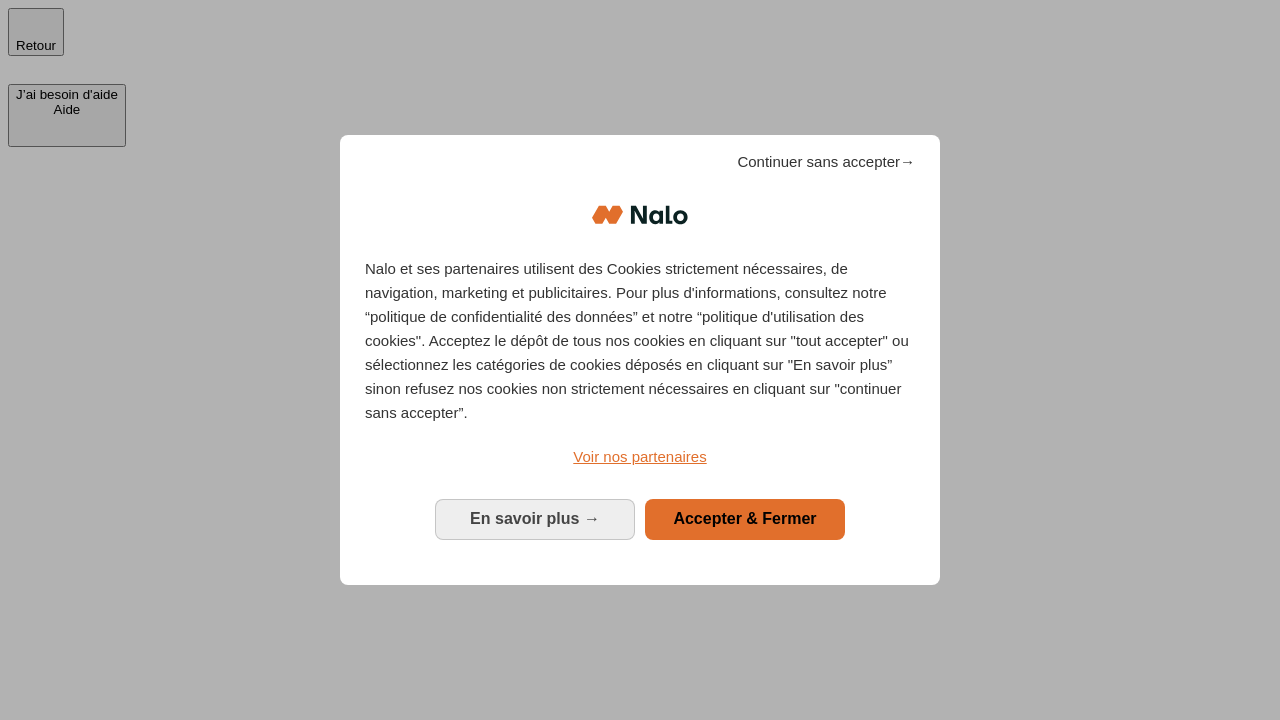 scroll, scrollTop: 0, scrollLeft: 0, axis: both 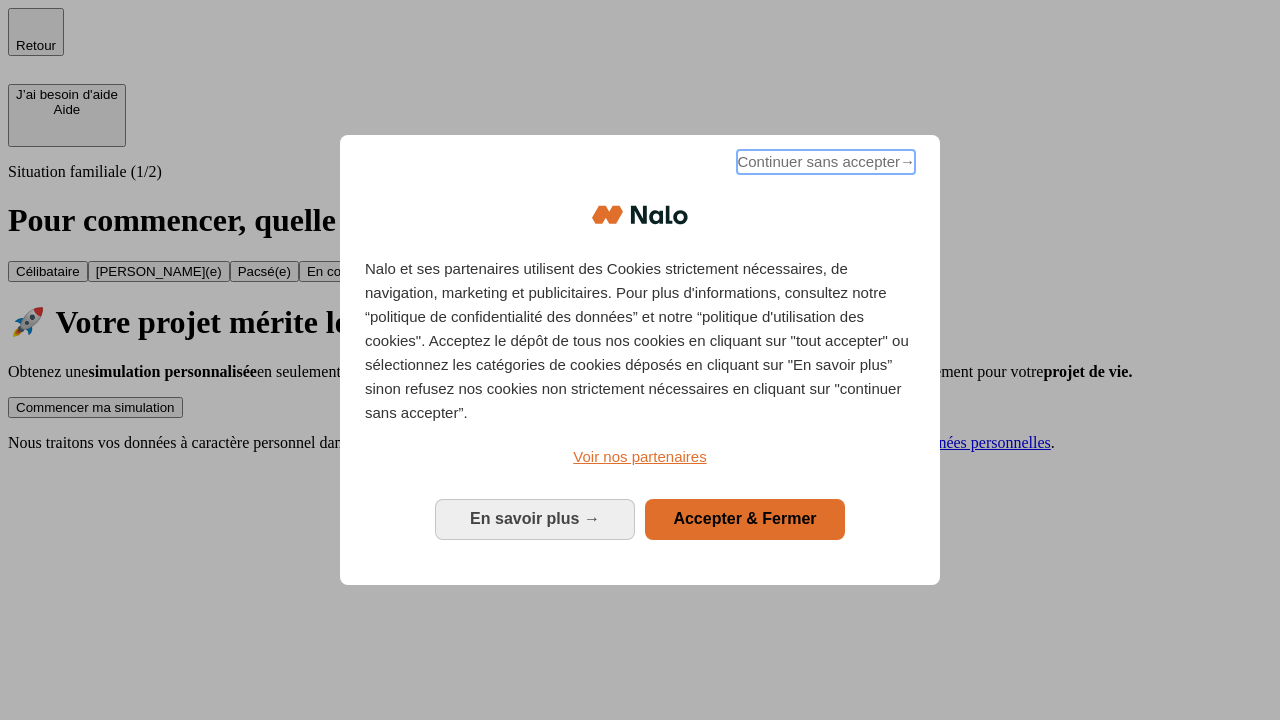 click on "Continuer sans accepter  →" at bounding box center [826, 162] 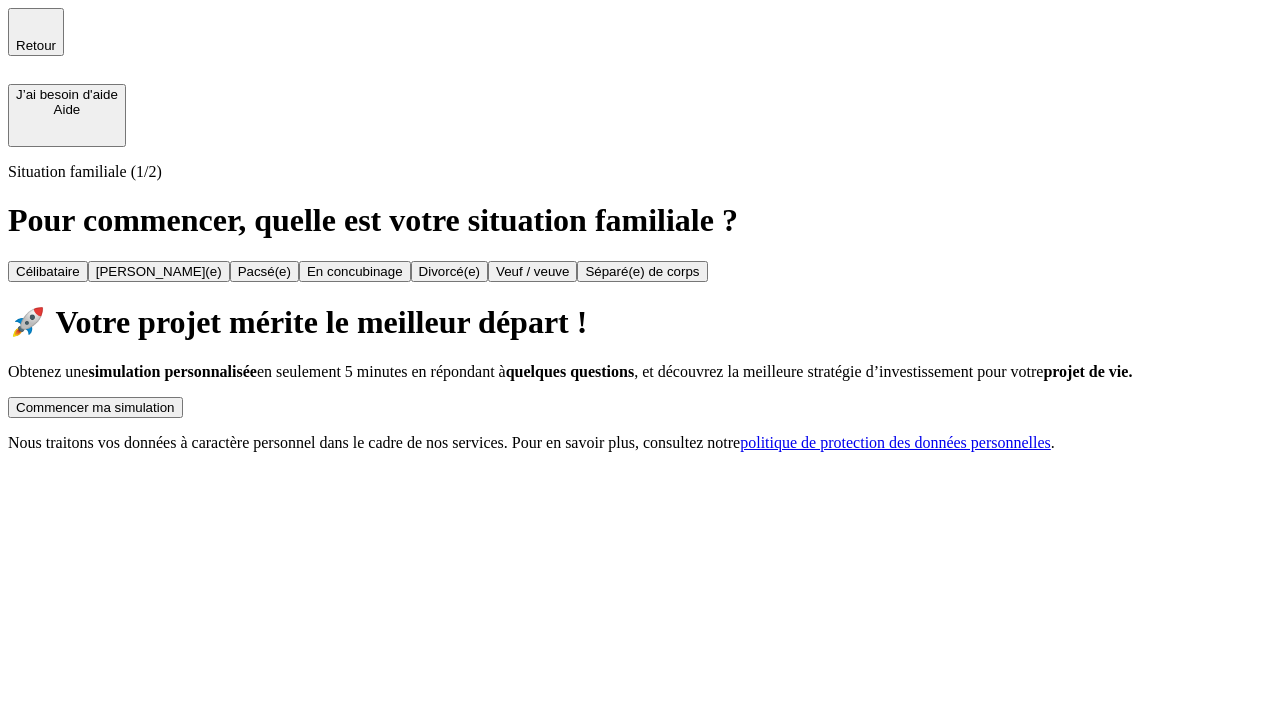 click on "Commencer ma simulation" at bounding box center (95, 407) 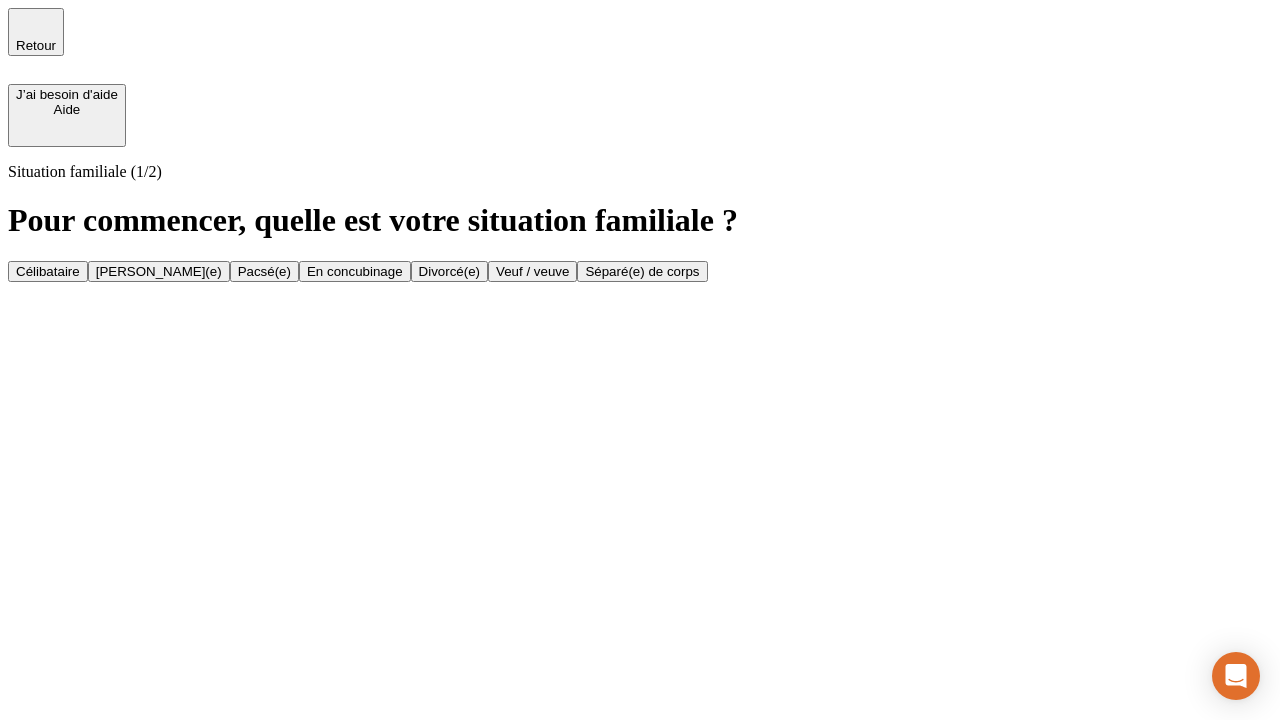 click on "[PERSON_NAME](e)" at bounding box center [159, 271] 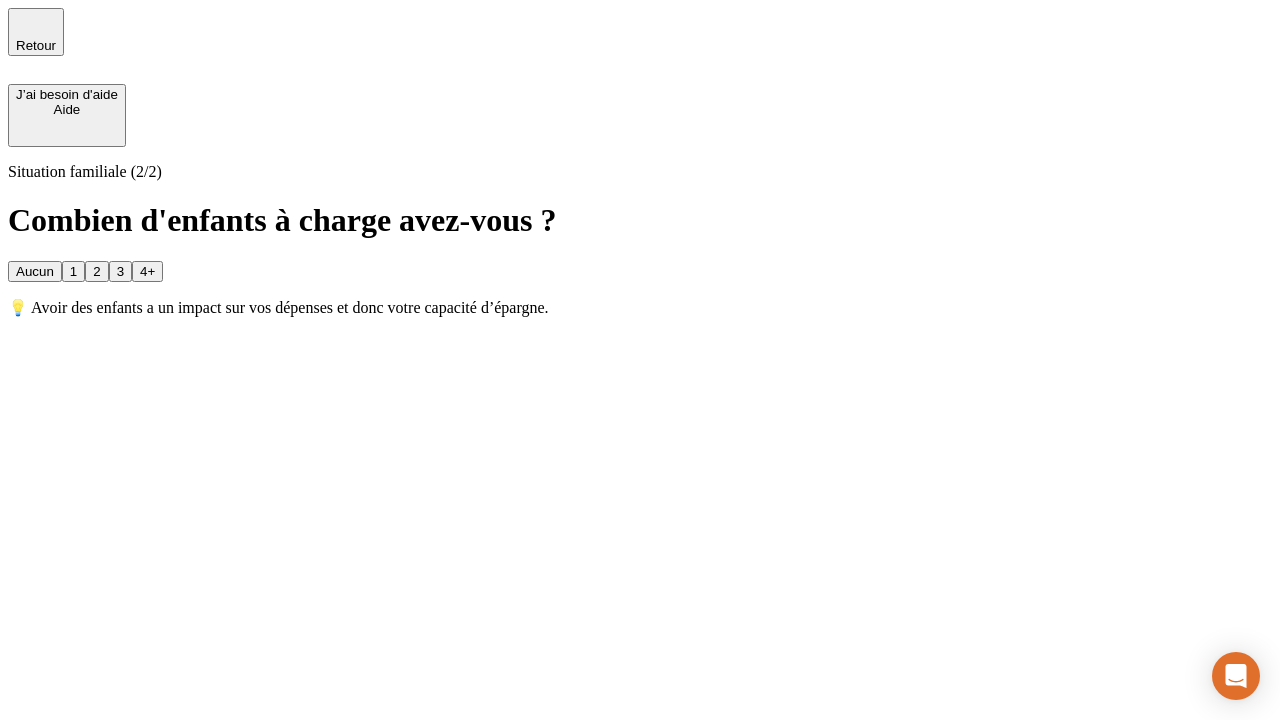 click on "1" at bounding box center [73, 271] 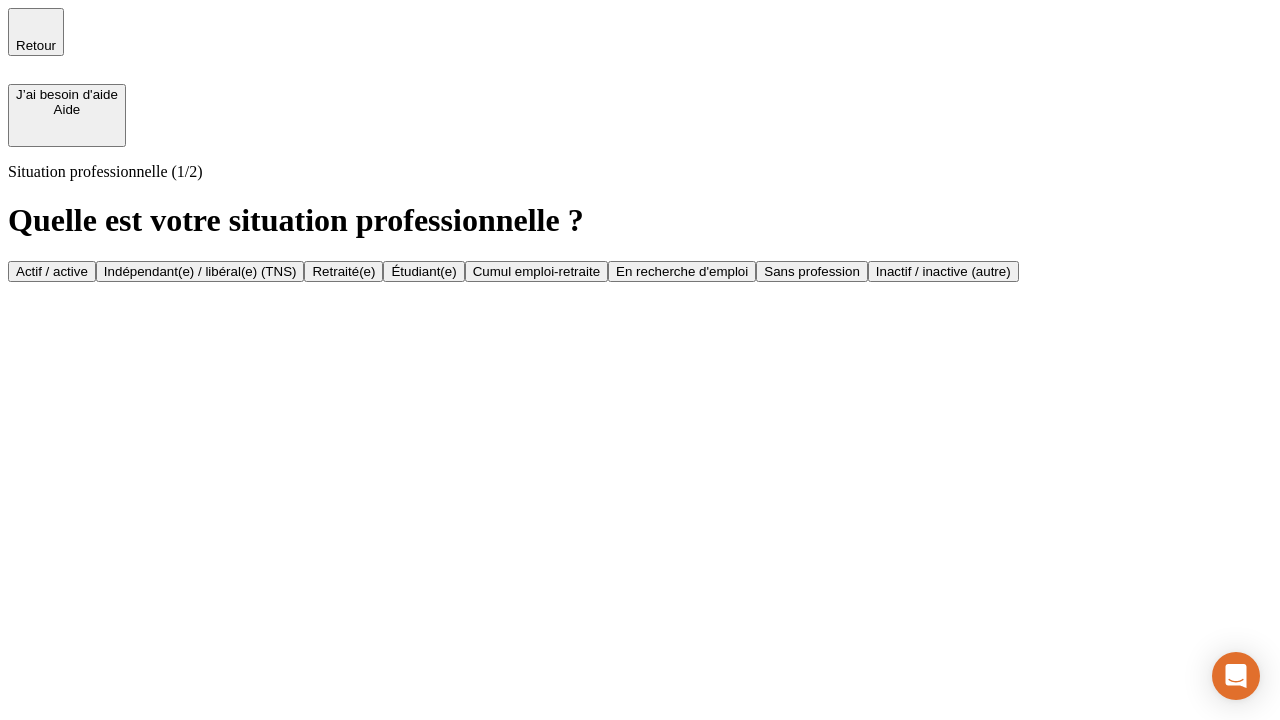 click on "Actif / active" at bounding box center (52, 271) 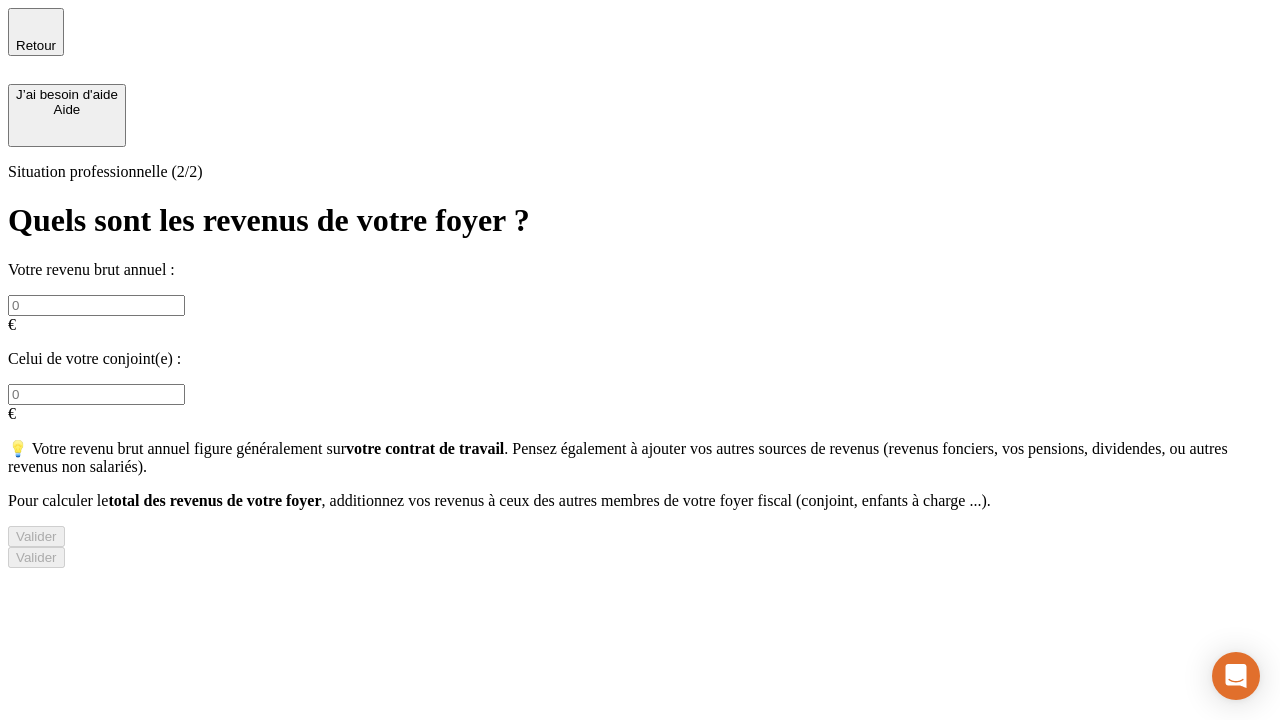click at bounding box center [96, 305] 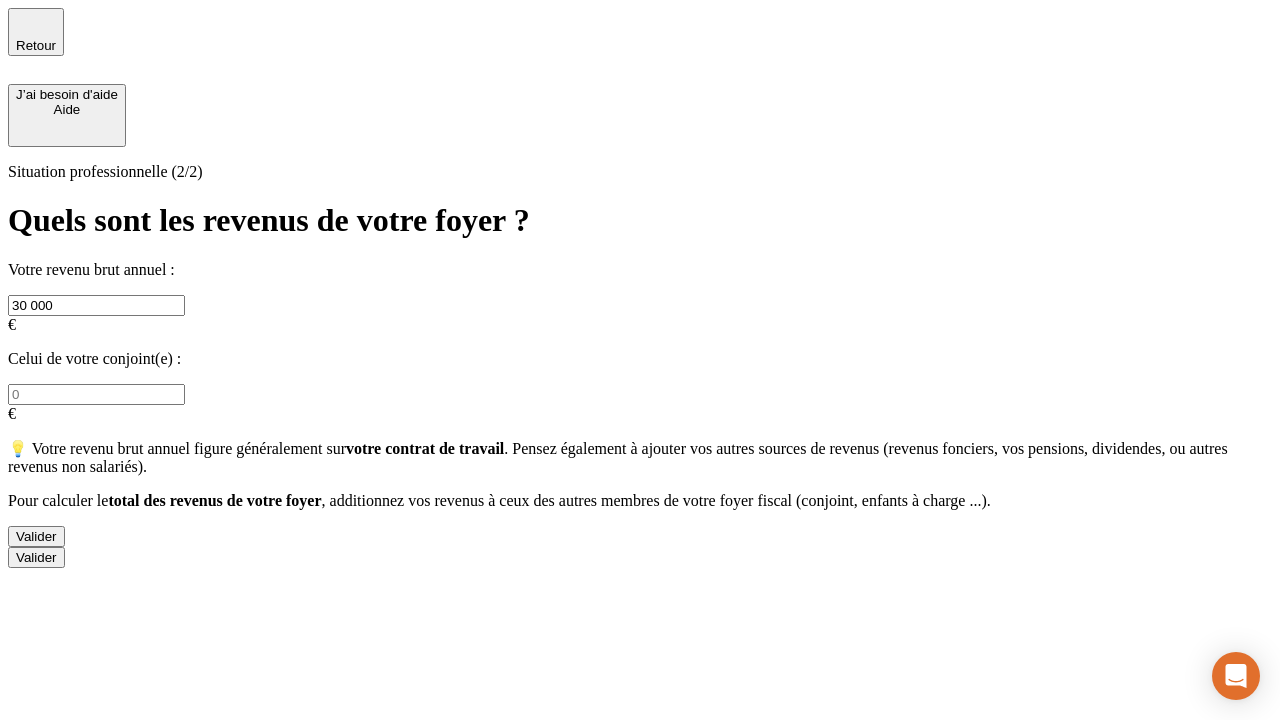 type on "30 000" 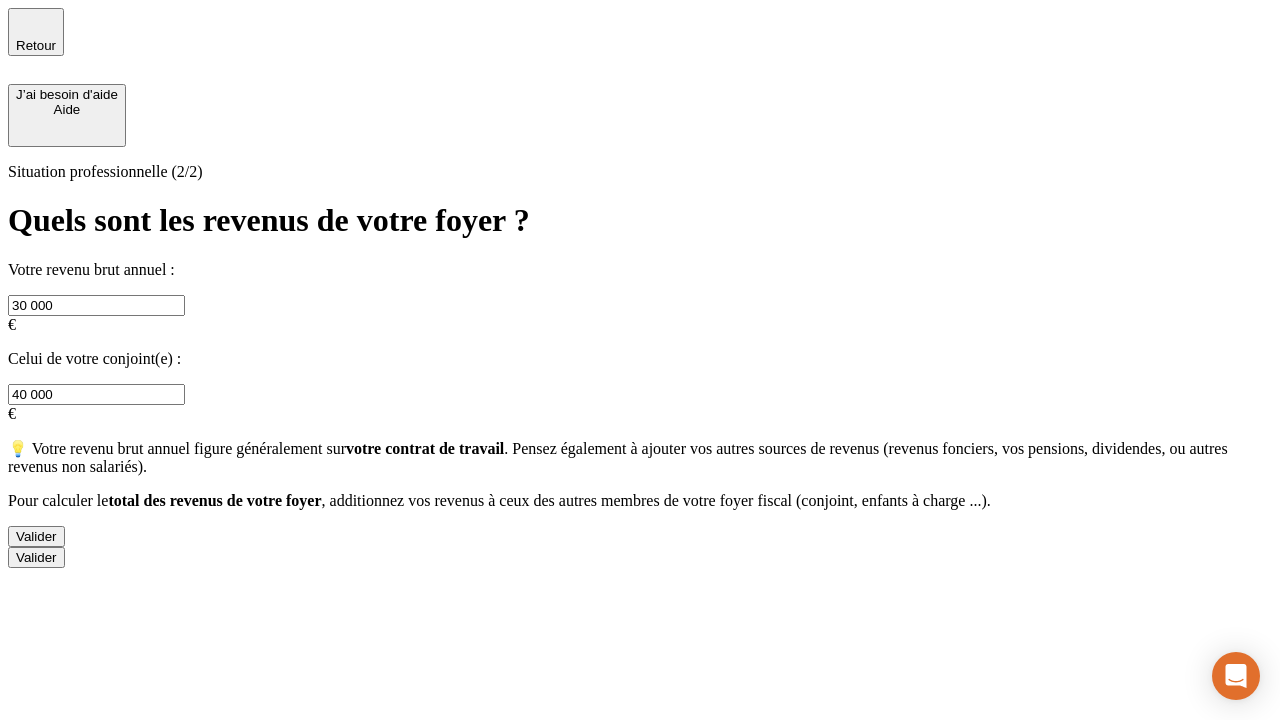 click on "Valider" at bounding box center [36, 536] 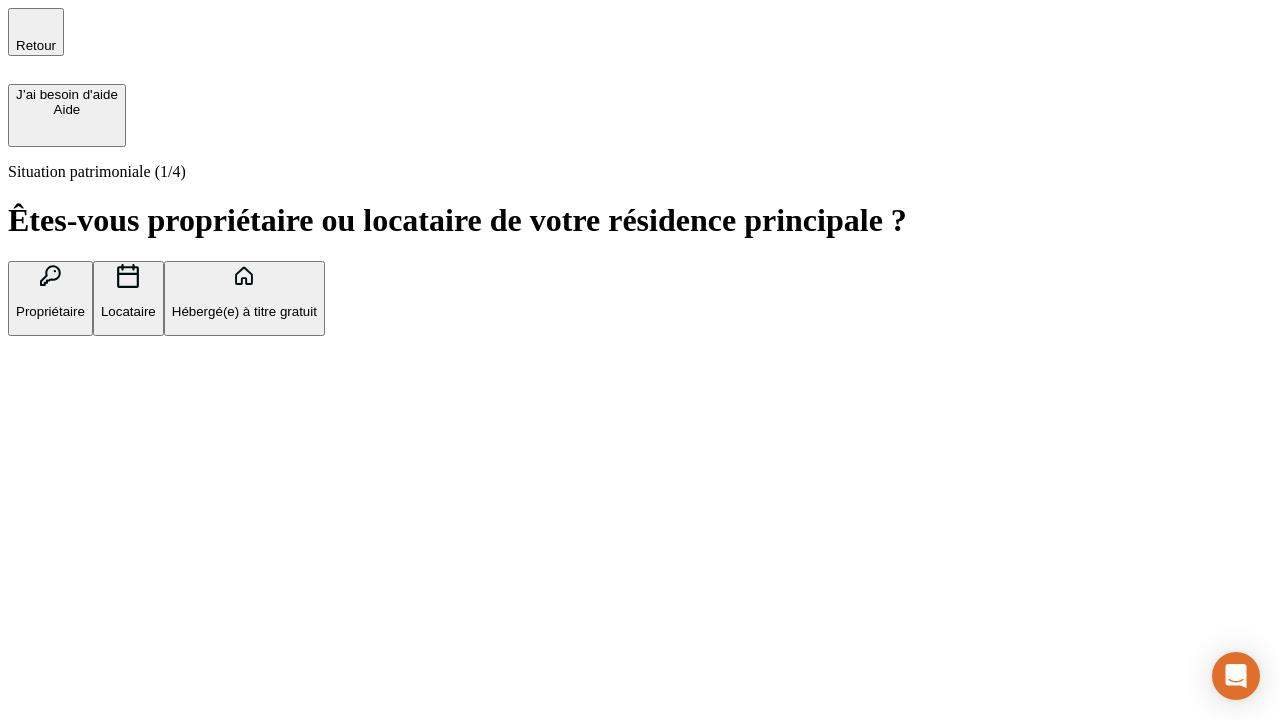 click on "Propriétaire" at bounding box center [50, 311] 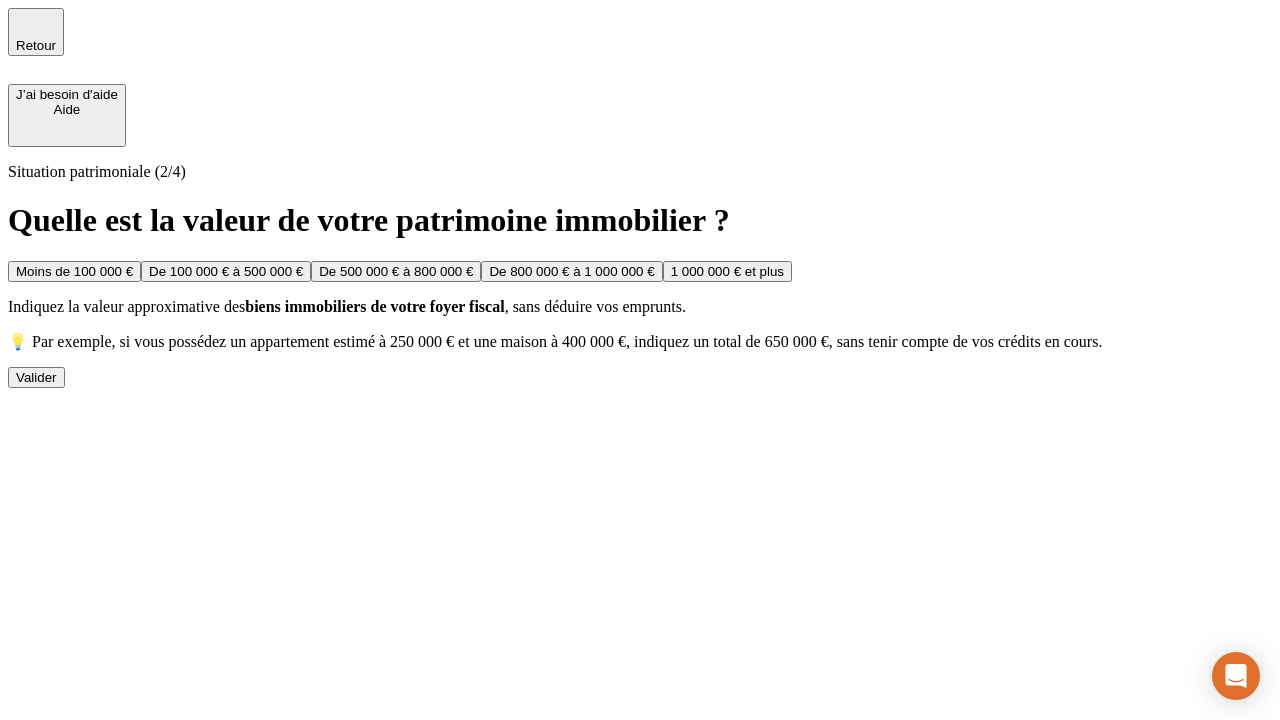 click on "De 100 000 € à 500 000 €" at bounding box center [226, 271] 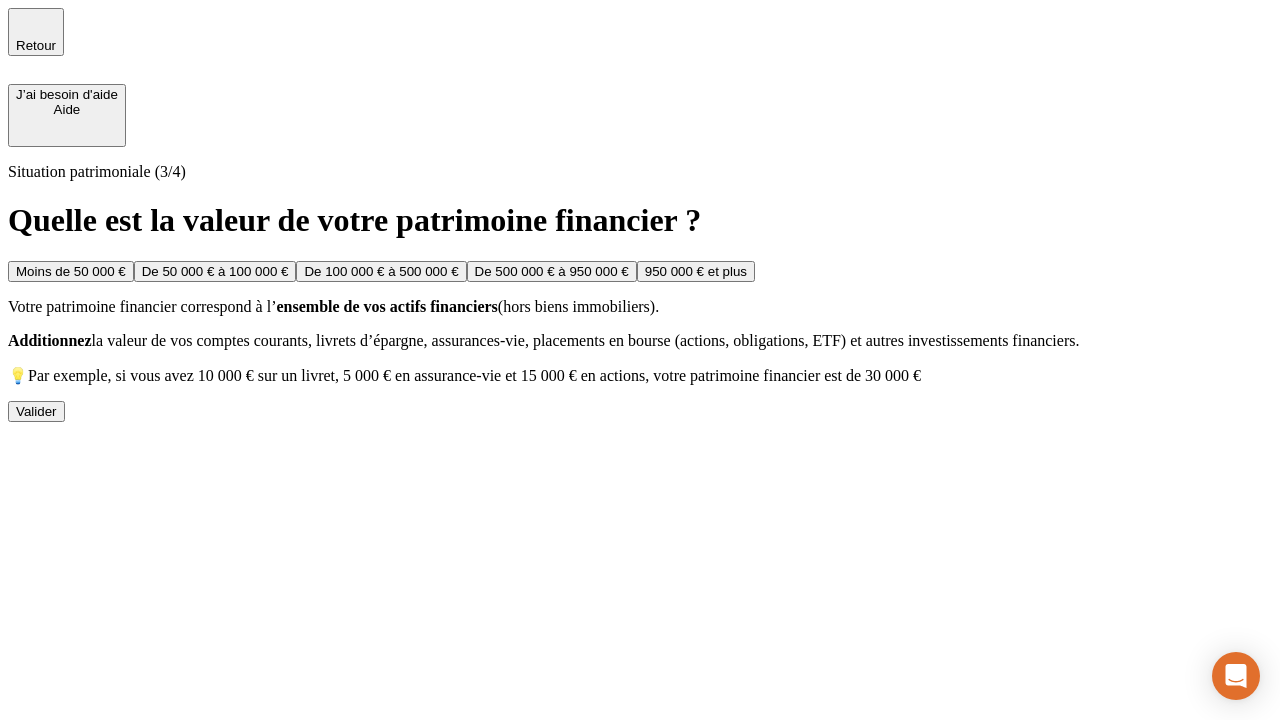 click on "Moins de 50 000 €" at bounding box center (71, 271) 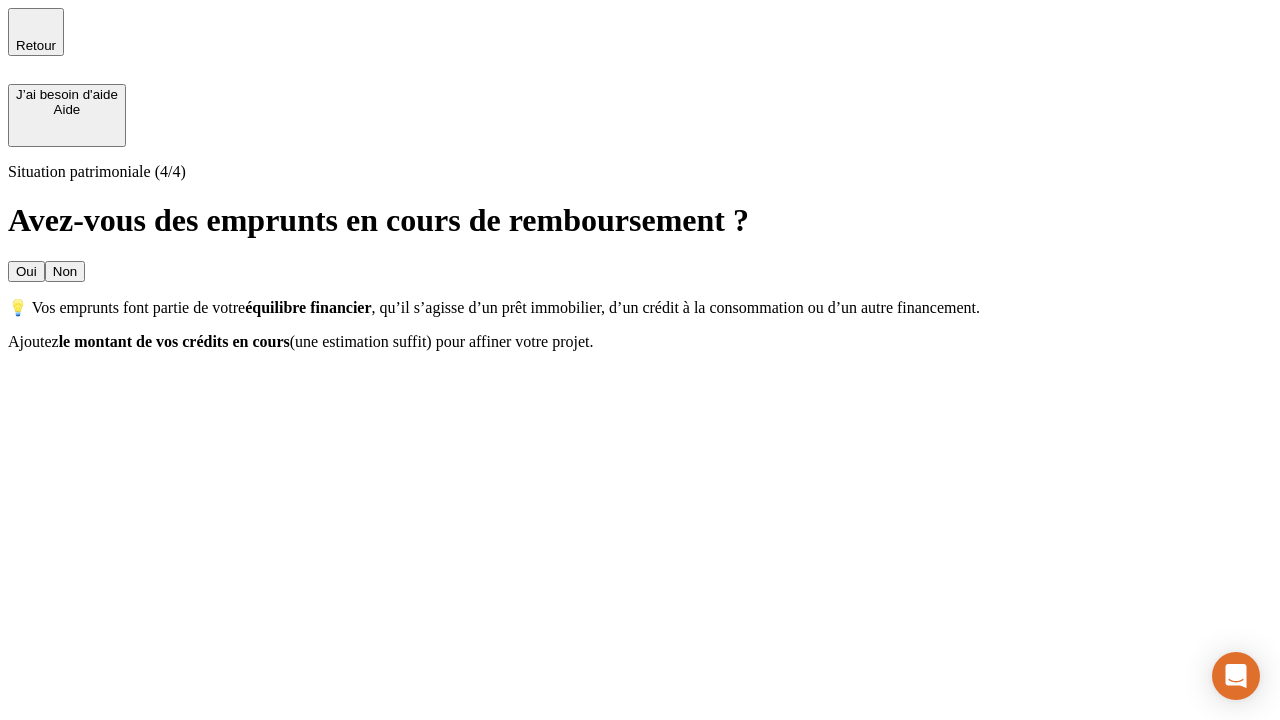 click on "Oui" at bounding box center [26, 271] 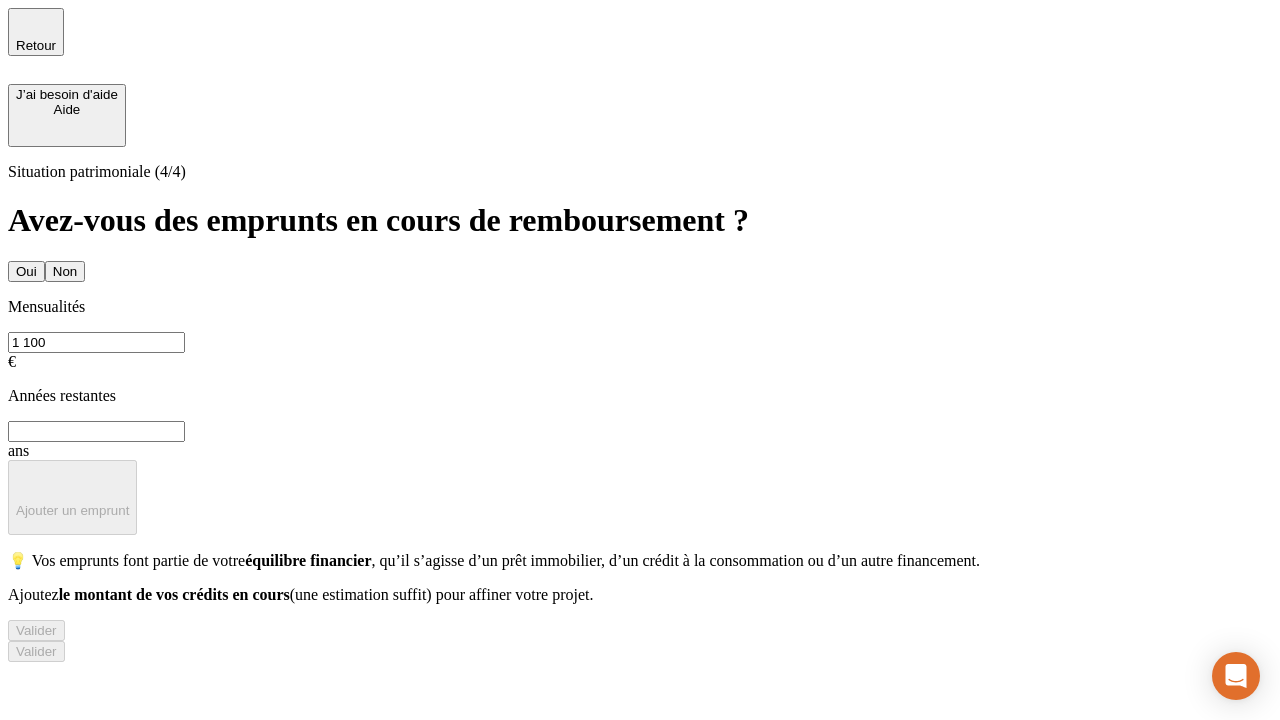 type on "1 100" 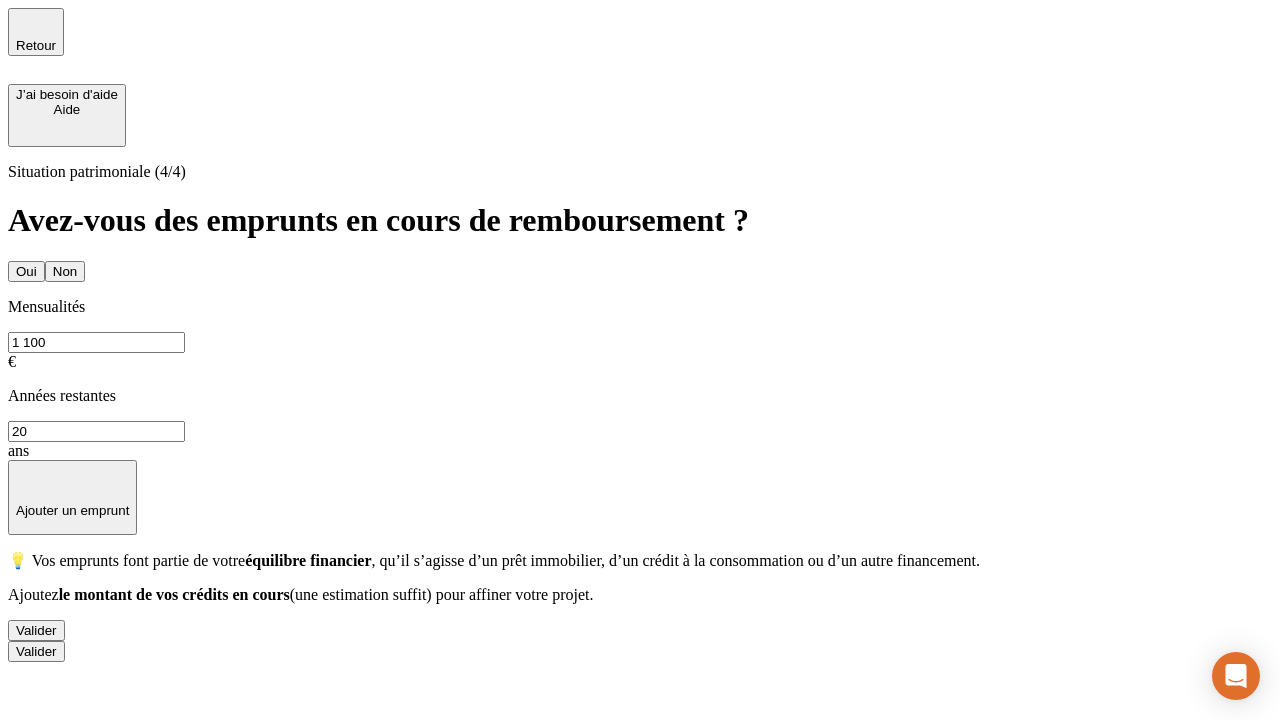 click on "Valider" at bounding box center [36, 630] 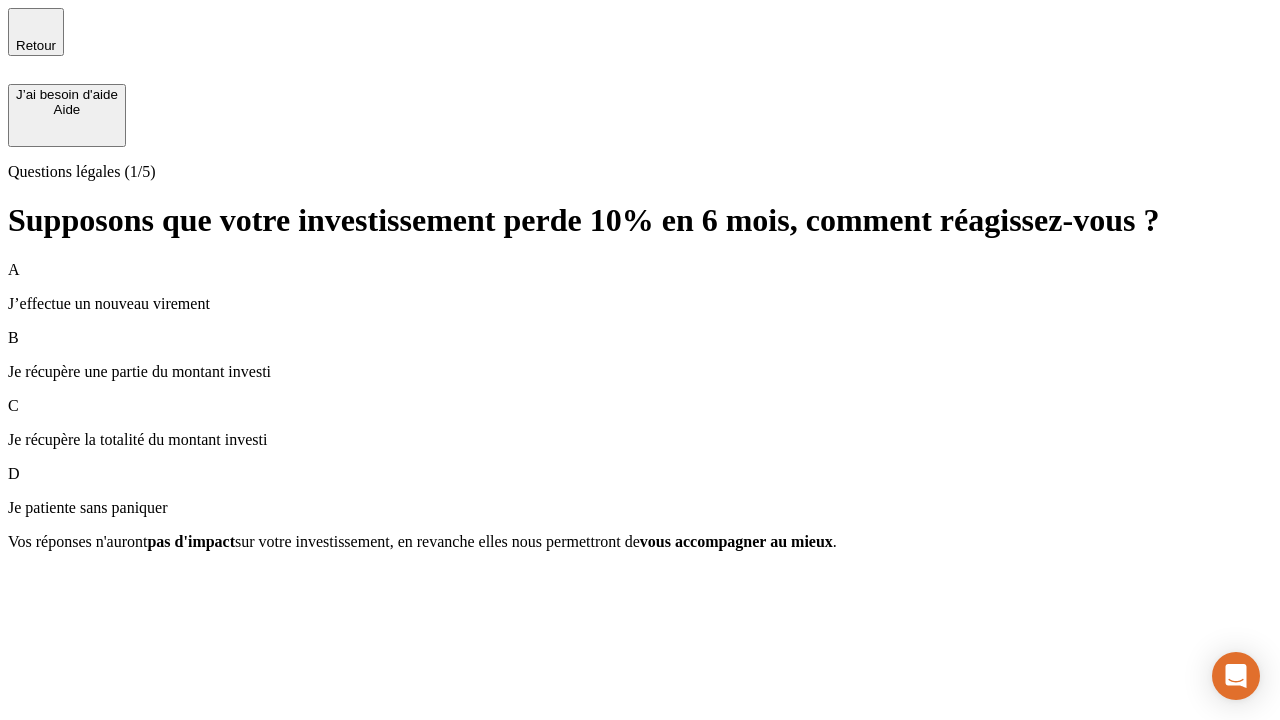 click on "Je récupère une partie du montant investi" at bounding box center (640, 372) 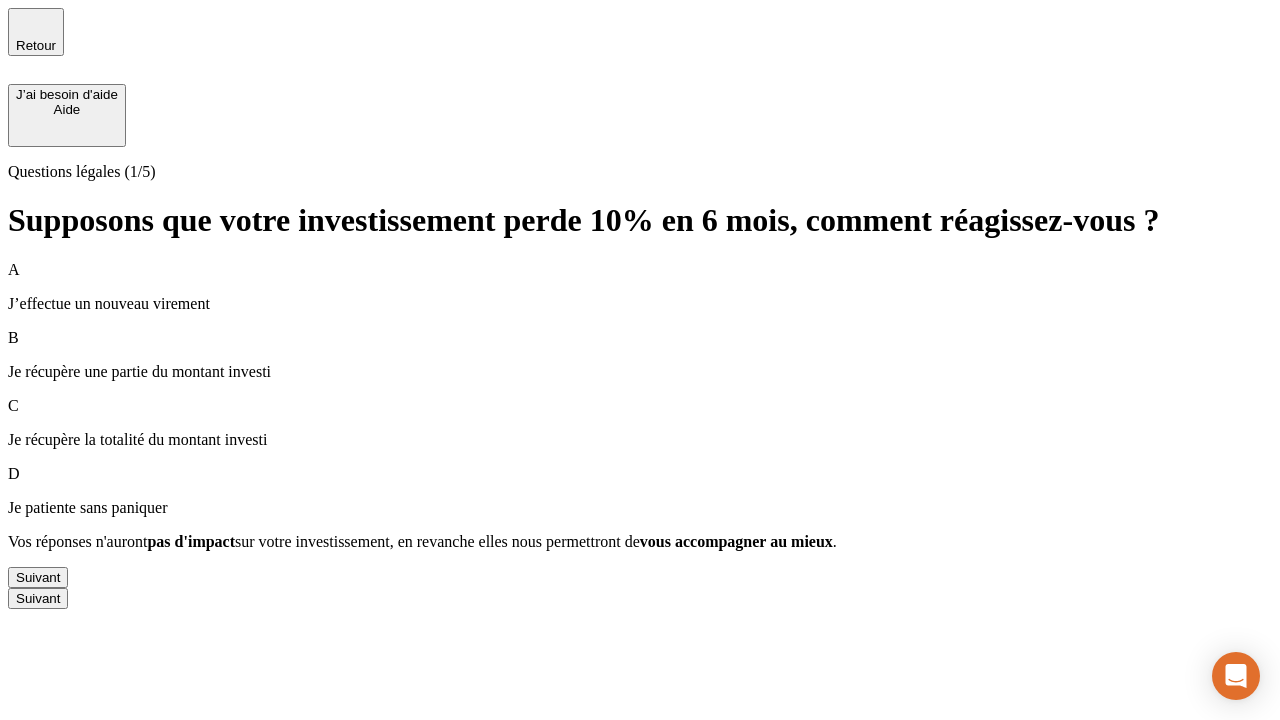 click on "Suivant" at bounding box center [38, 577] 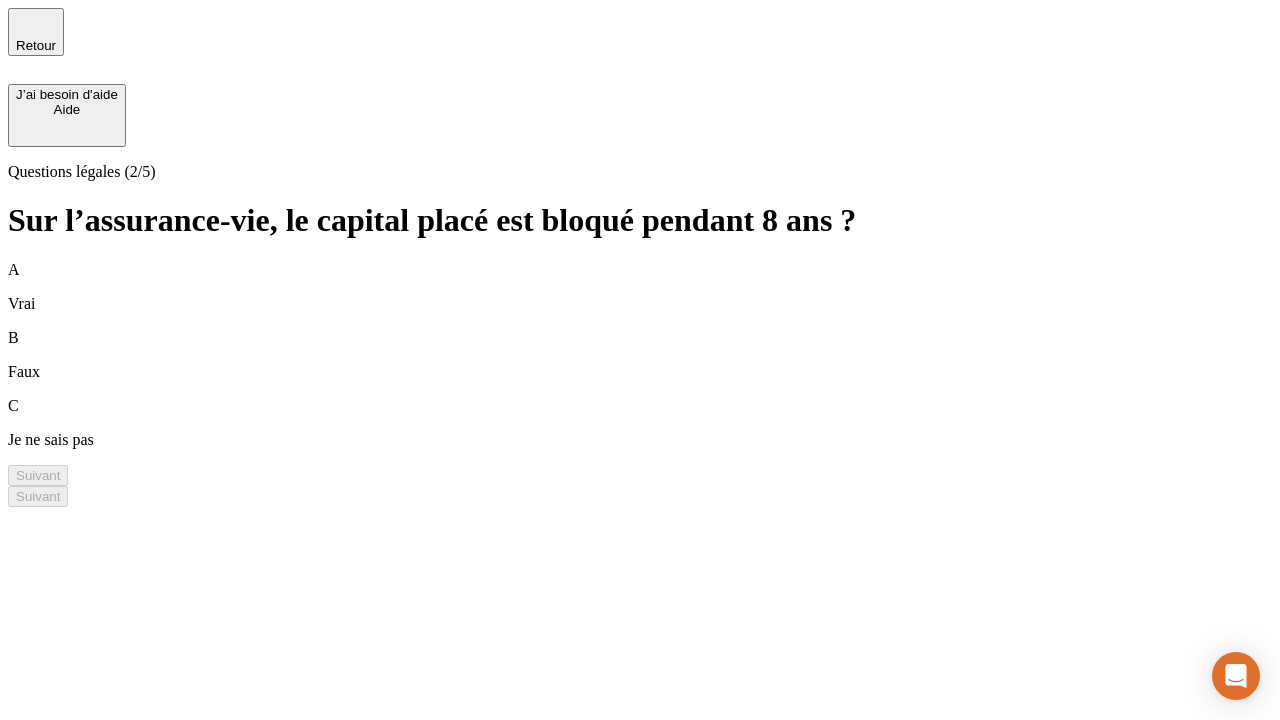 click on "A Vrai" at bounding box center (640, 287) 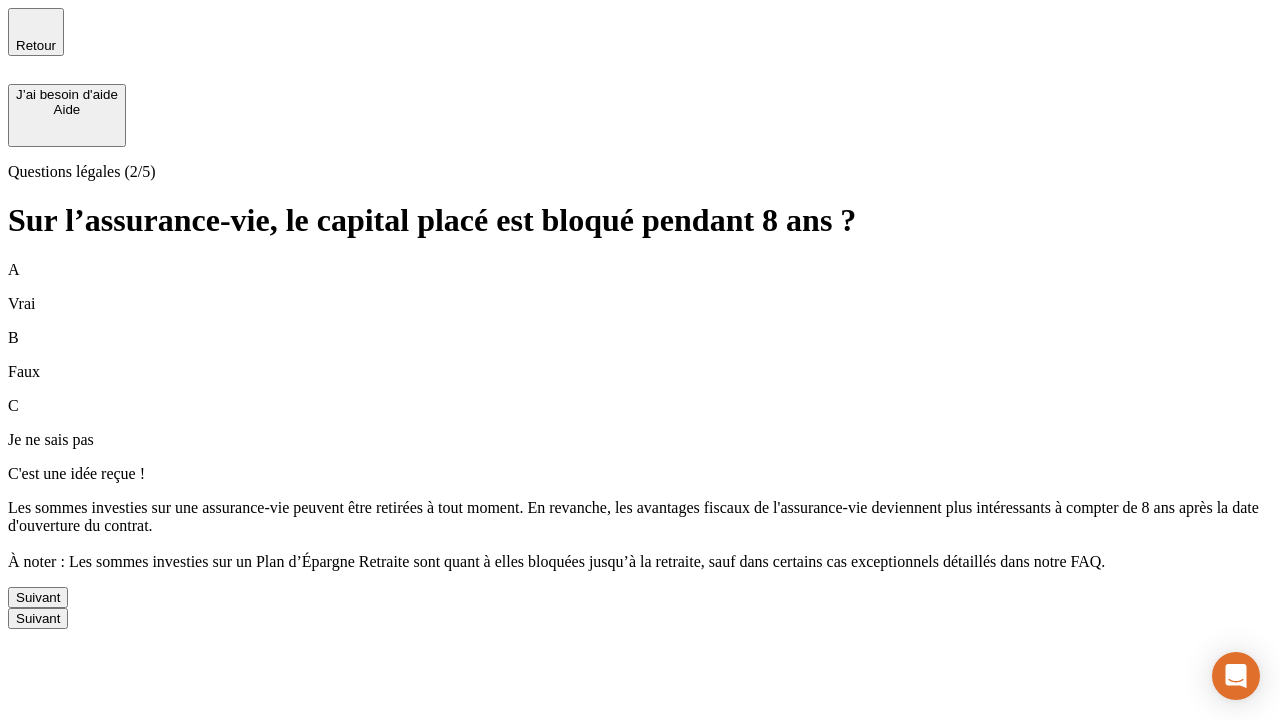 click on "Suivant" at bounding box center [38, 597] 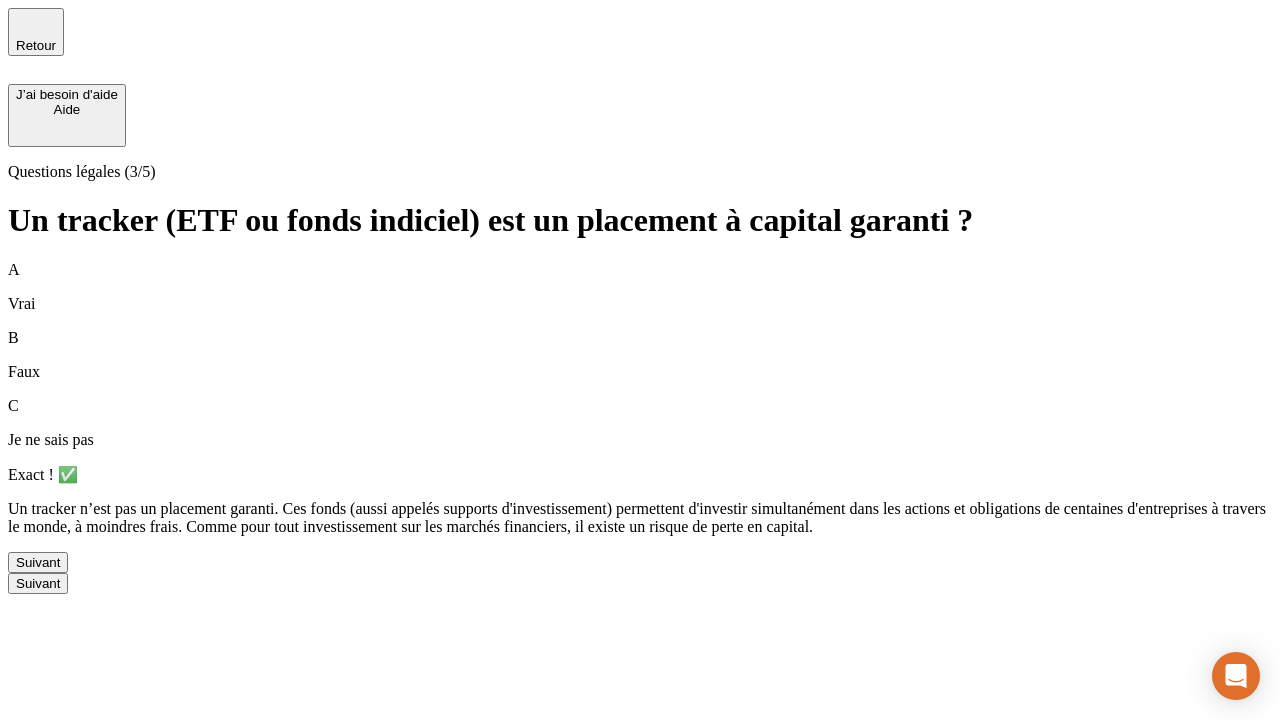 click on "Suivant" at bounding box center [38, 562] 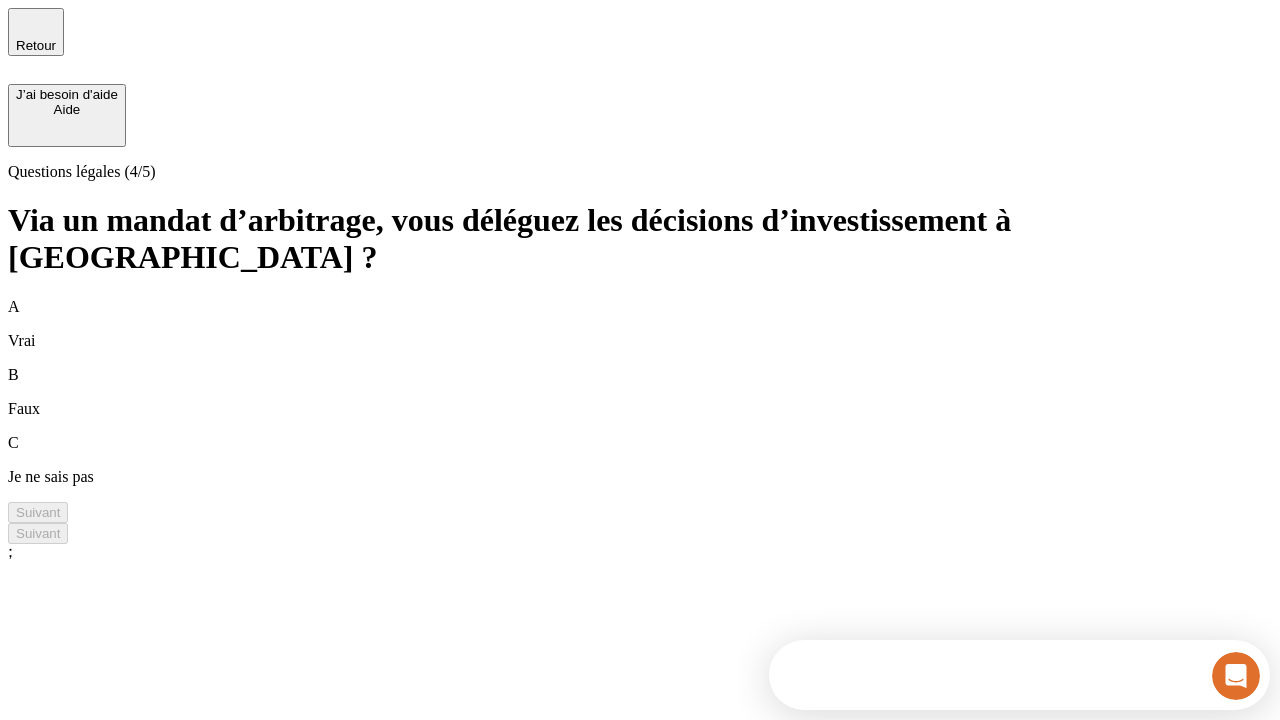 scroll, scrollTop: 0, scrollLeft: 0, axis: both 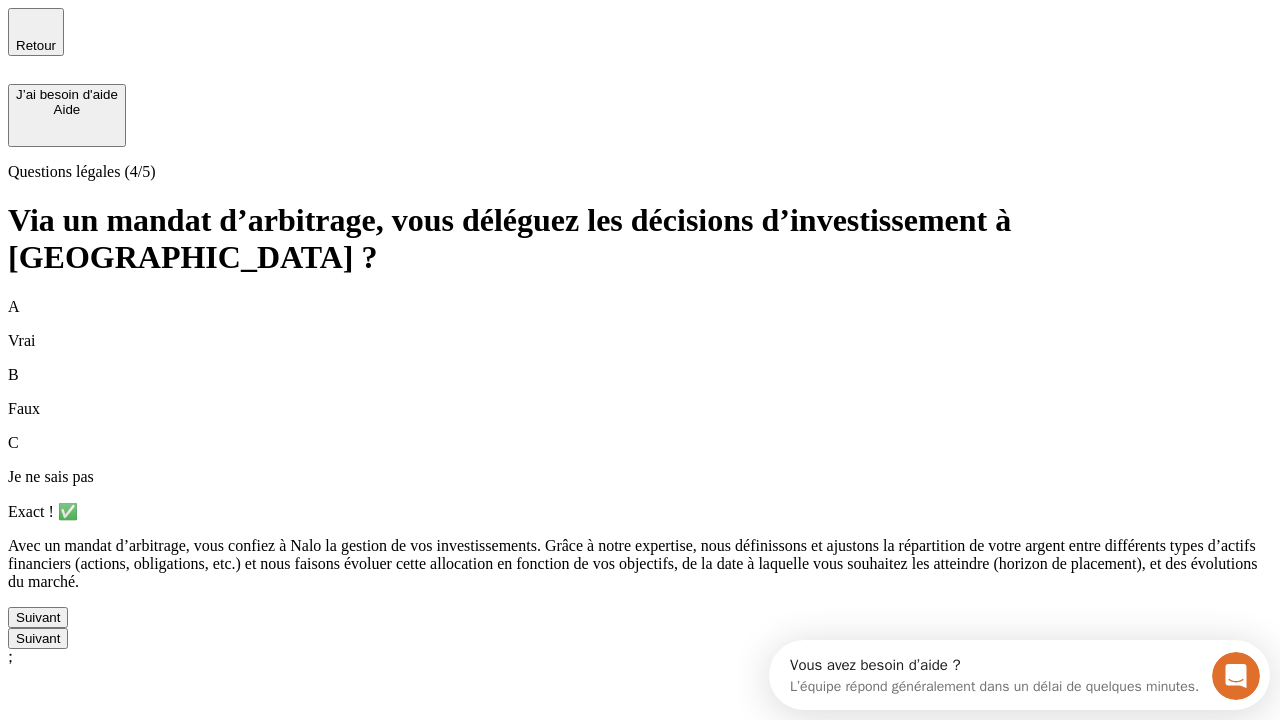 click on "Suivant" at bounding box center [38, 617] 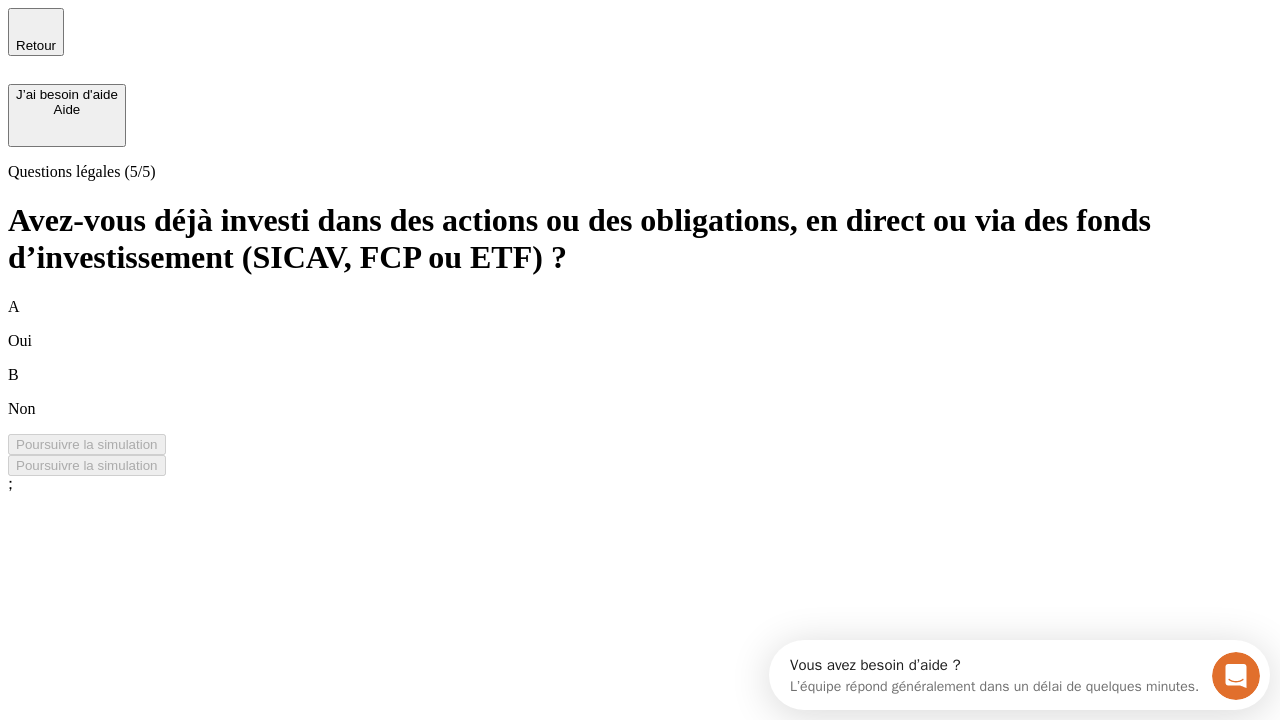 click on "B Non" at bounding box center [640, 392] 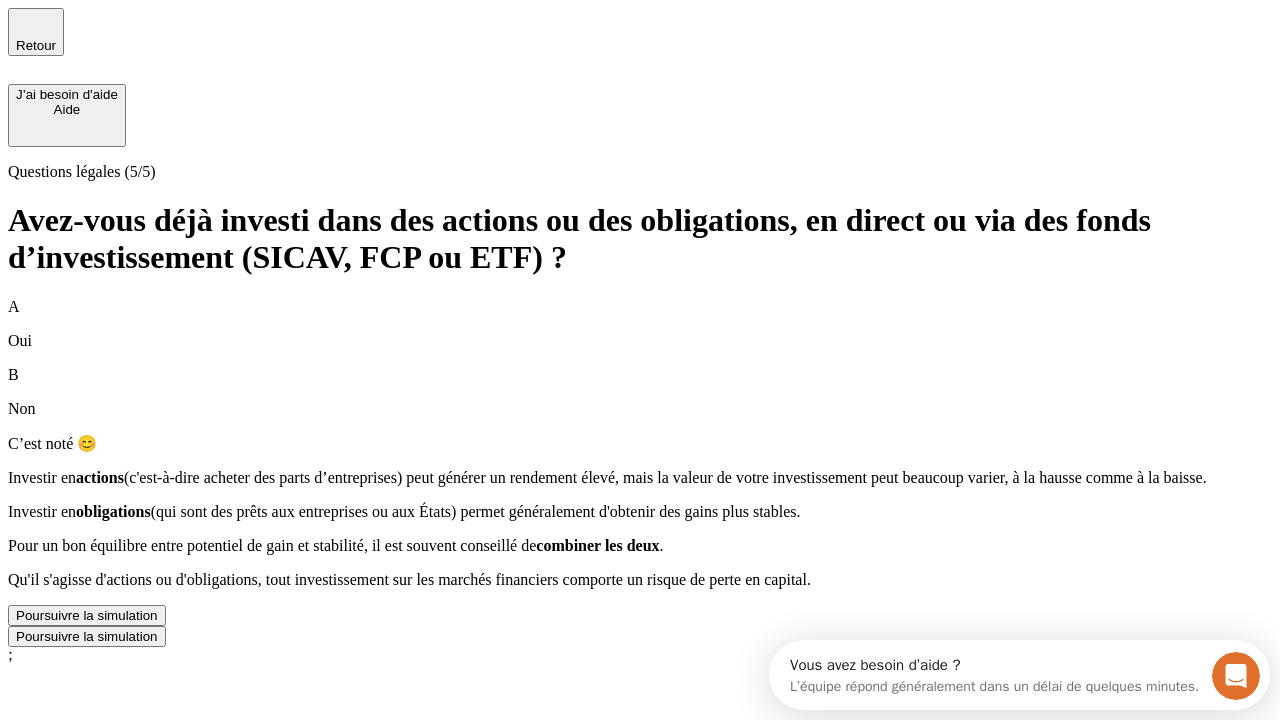 click on "Poursuivre la simulation" at bounding box center (87, 615) 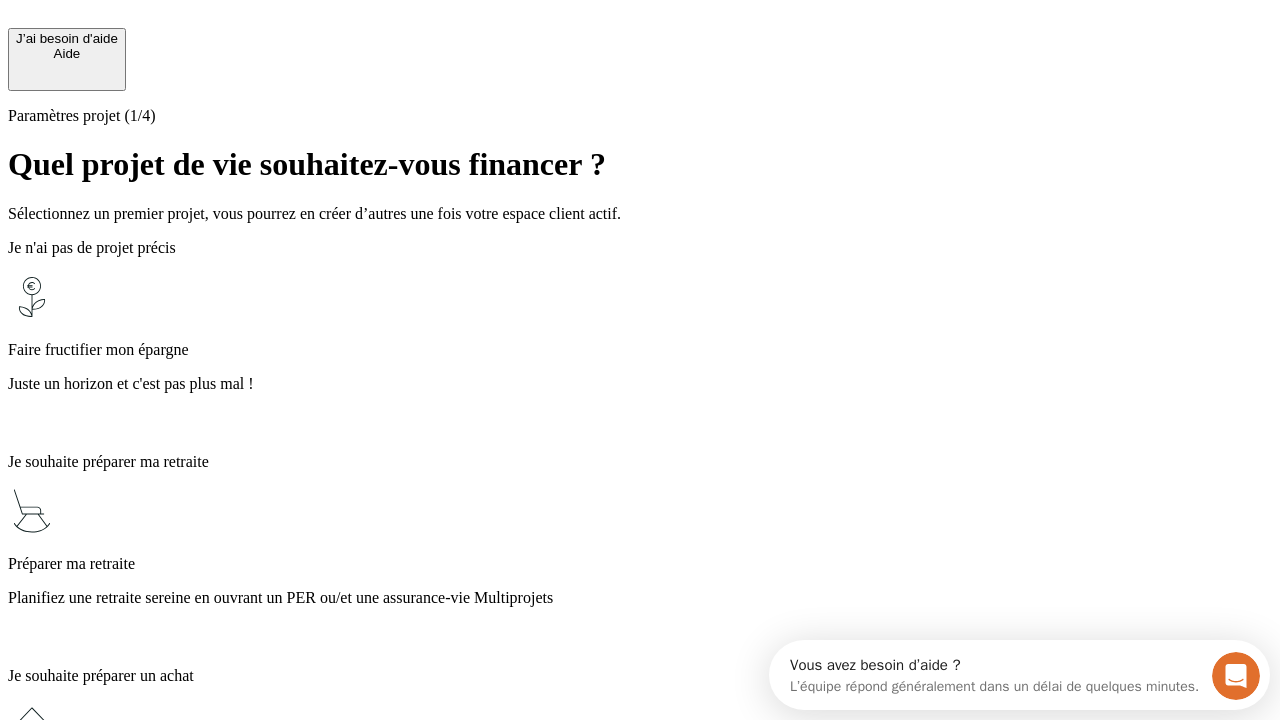 click on "Profitez des avantages fiscaux de l’assurance-vie" at bounding box center [640, 1354] 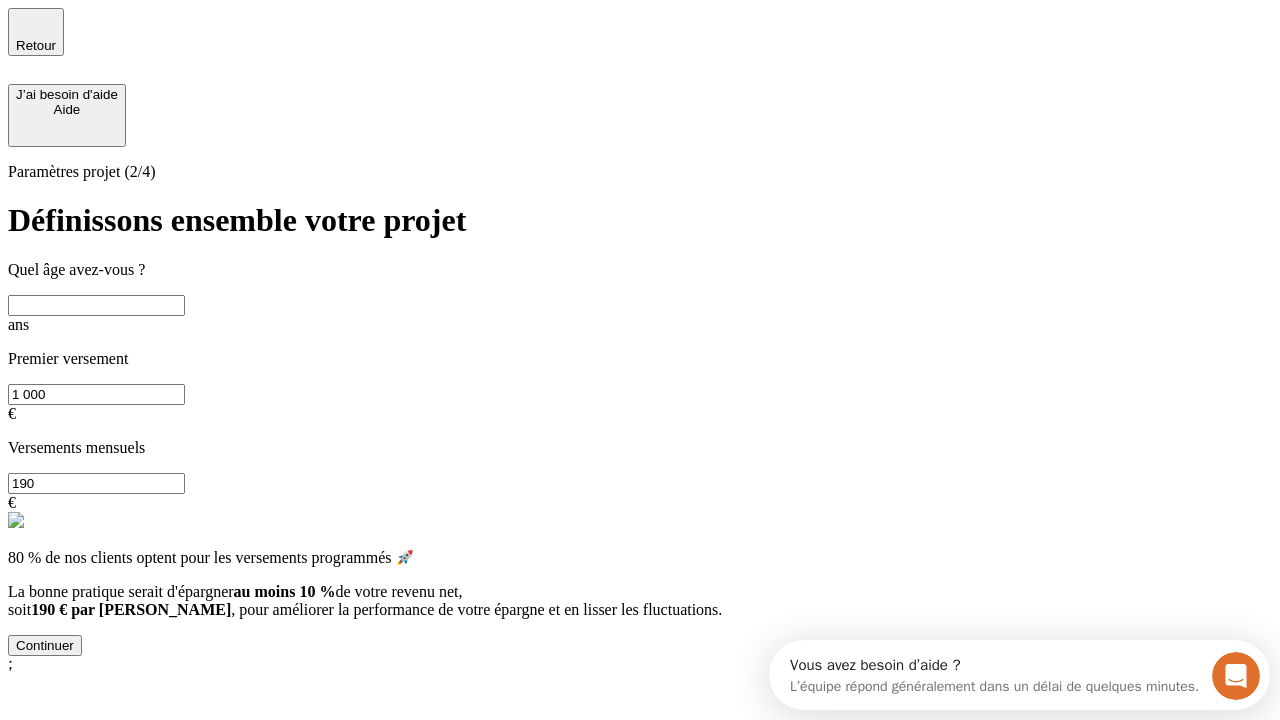 click at bounding box center (96, 305) 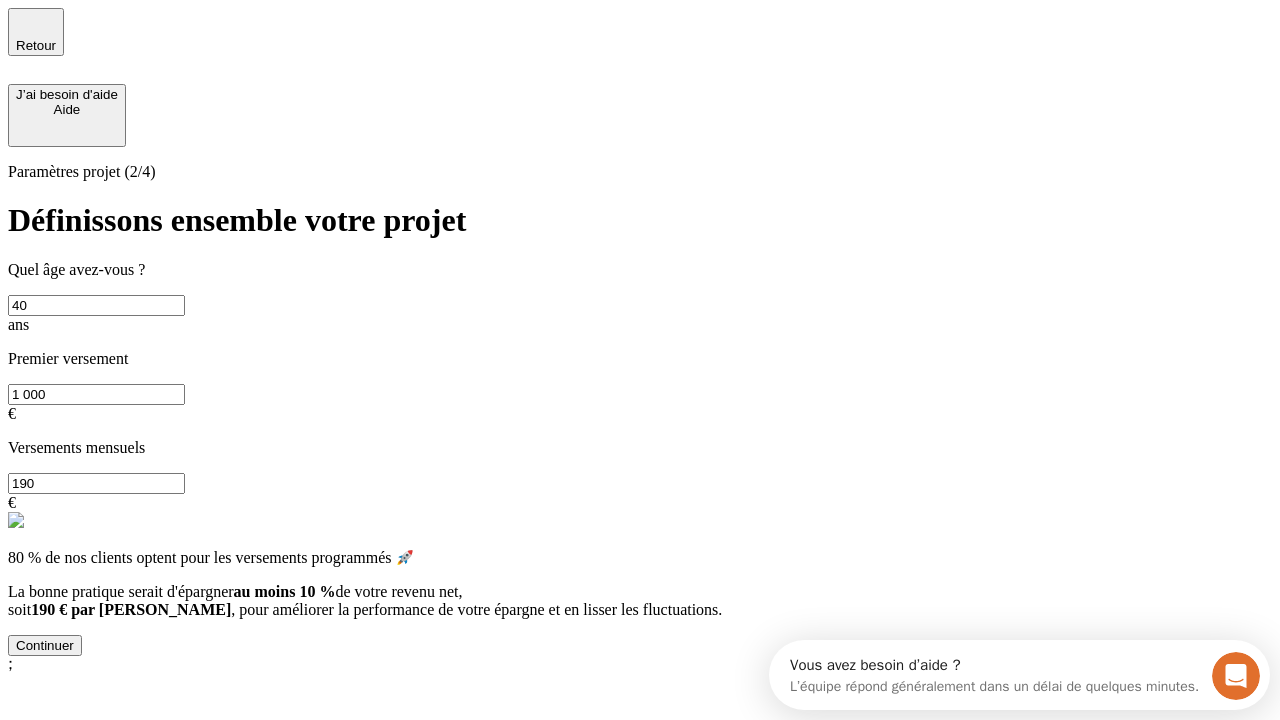 type on "40" 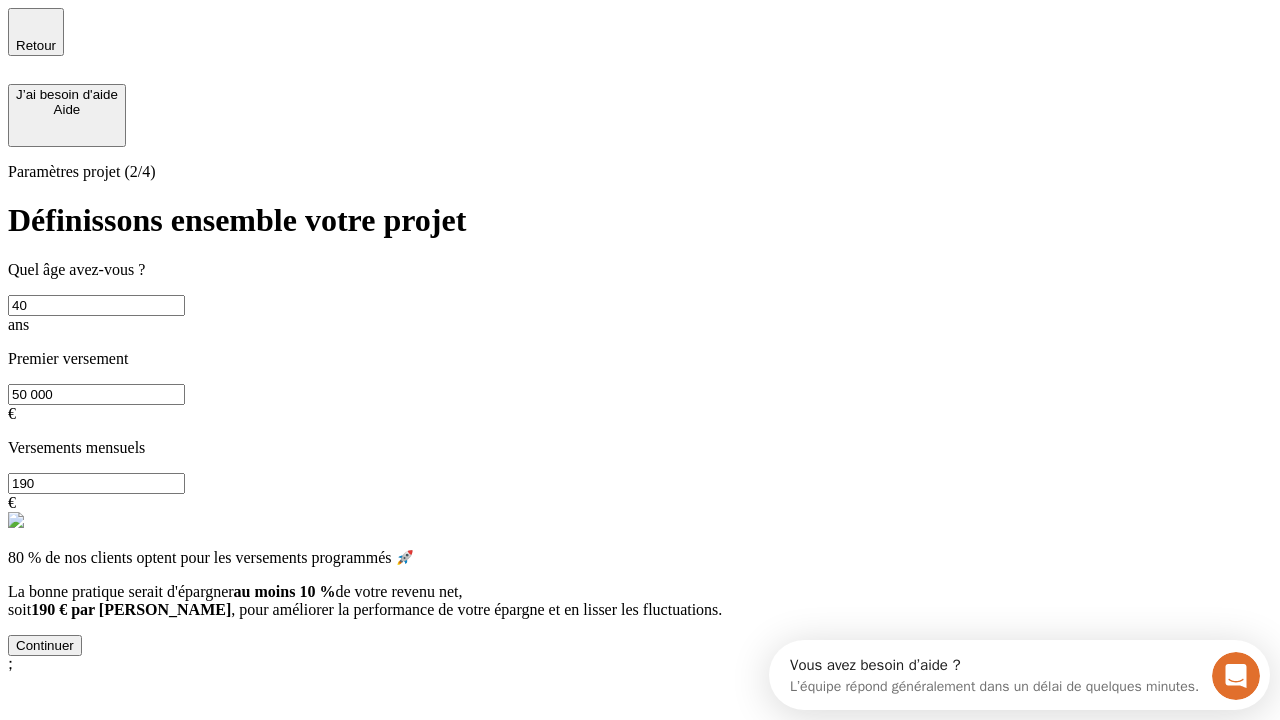 type on "50 000" 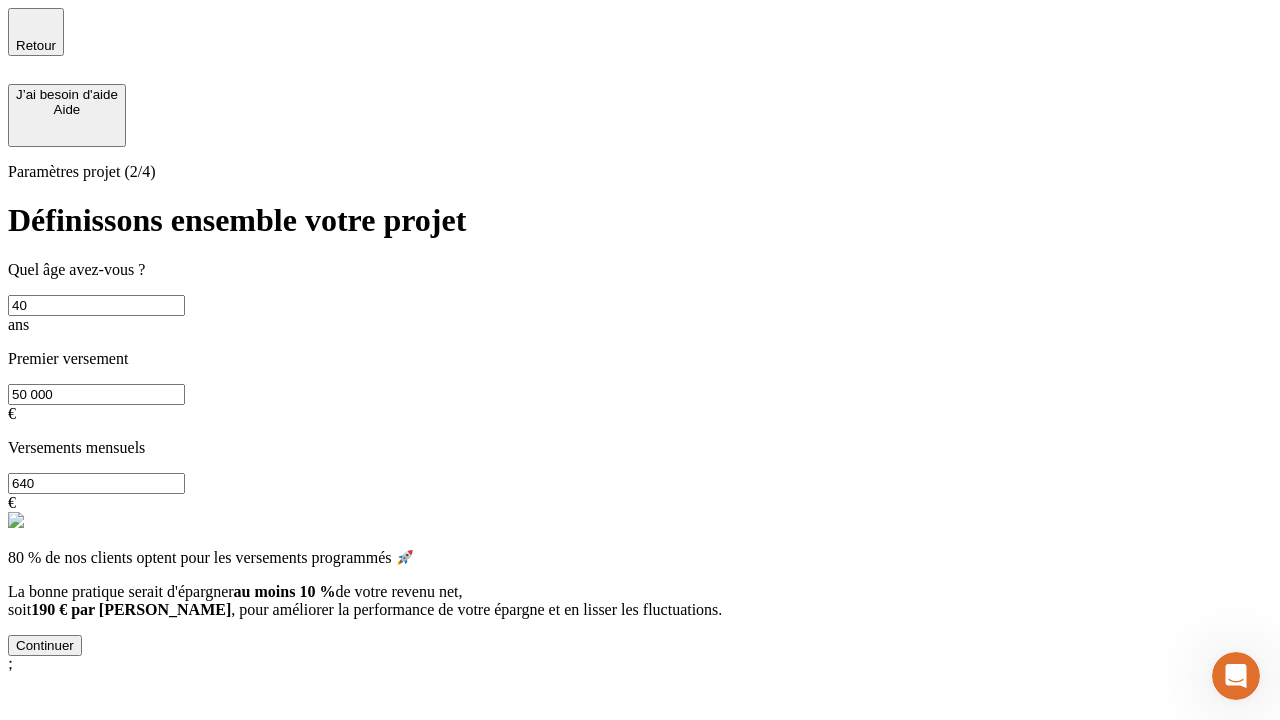 type on "640" 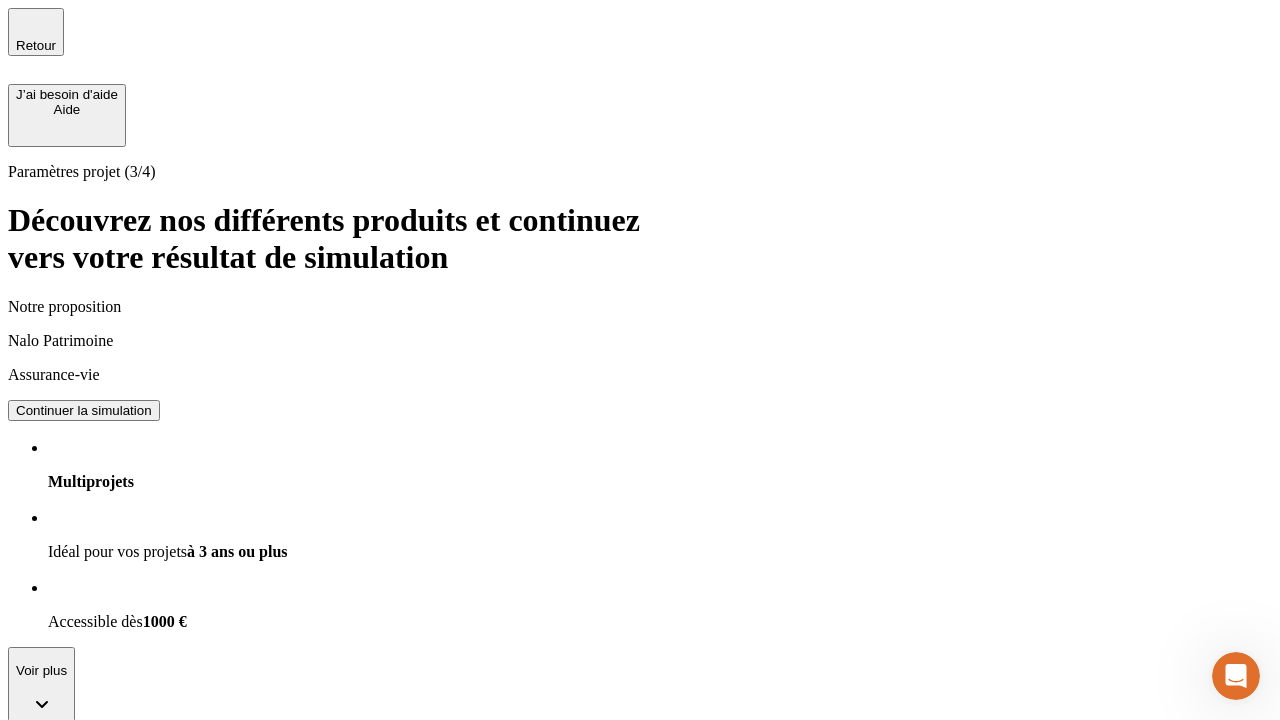 click on "Continuer la simulation" at bounding box center [84, 410] 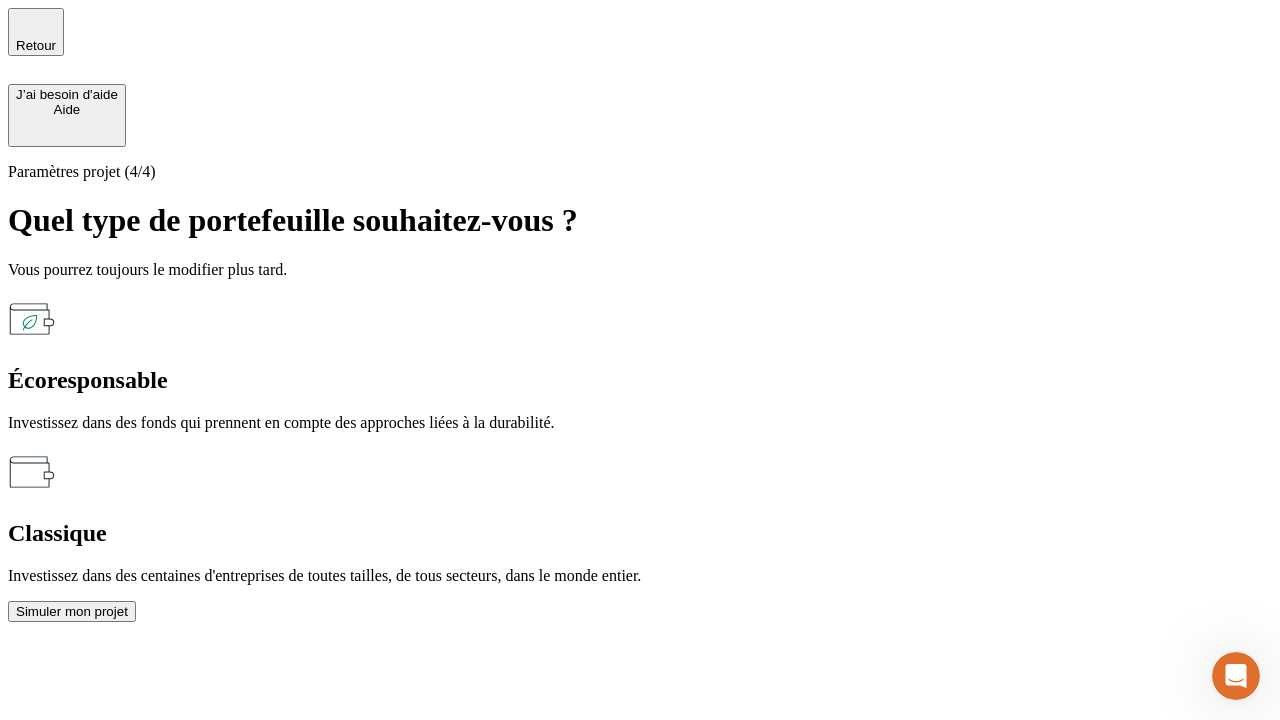 click on "Écoresponsable" at bounding box center [640, 380] 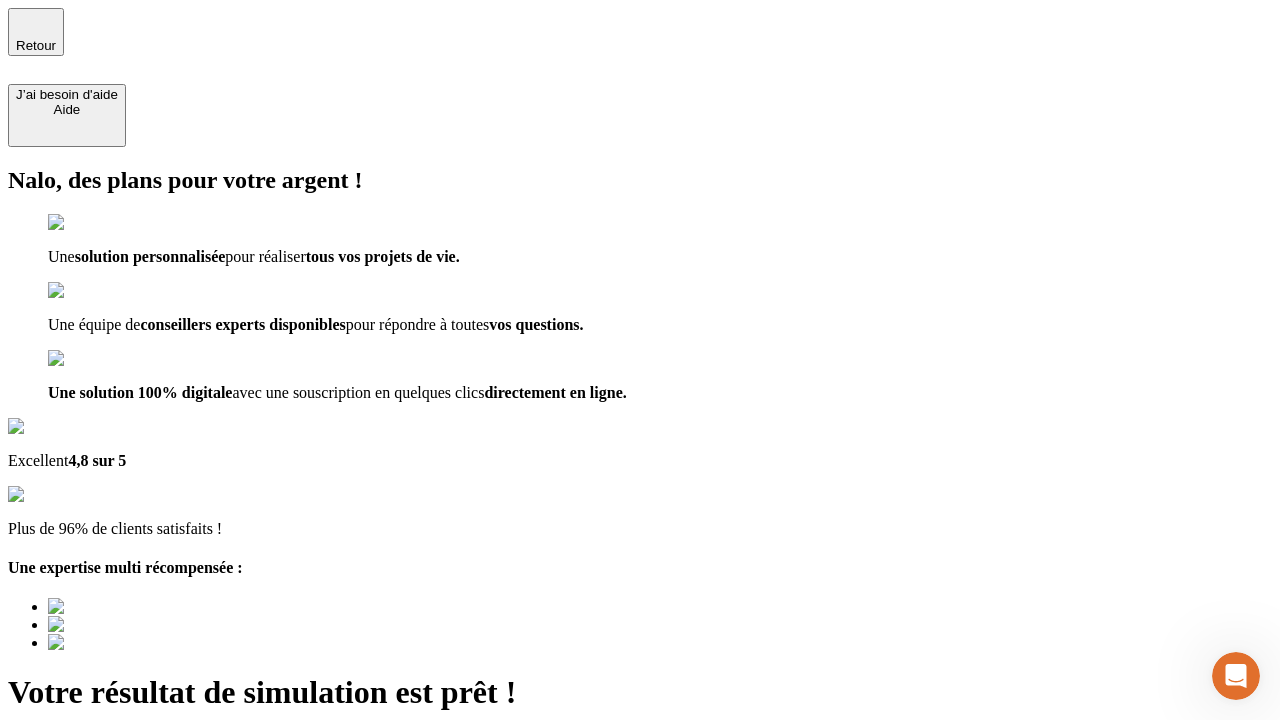 click on "Découvrir ma simulation" at bounding box center (87, 847) 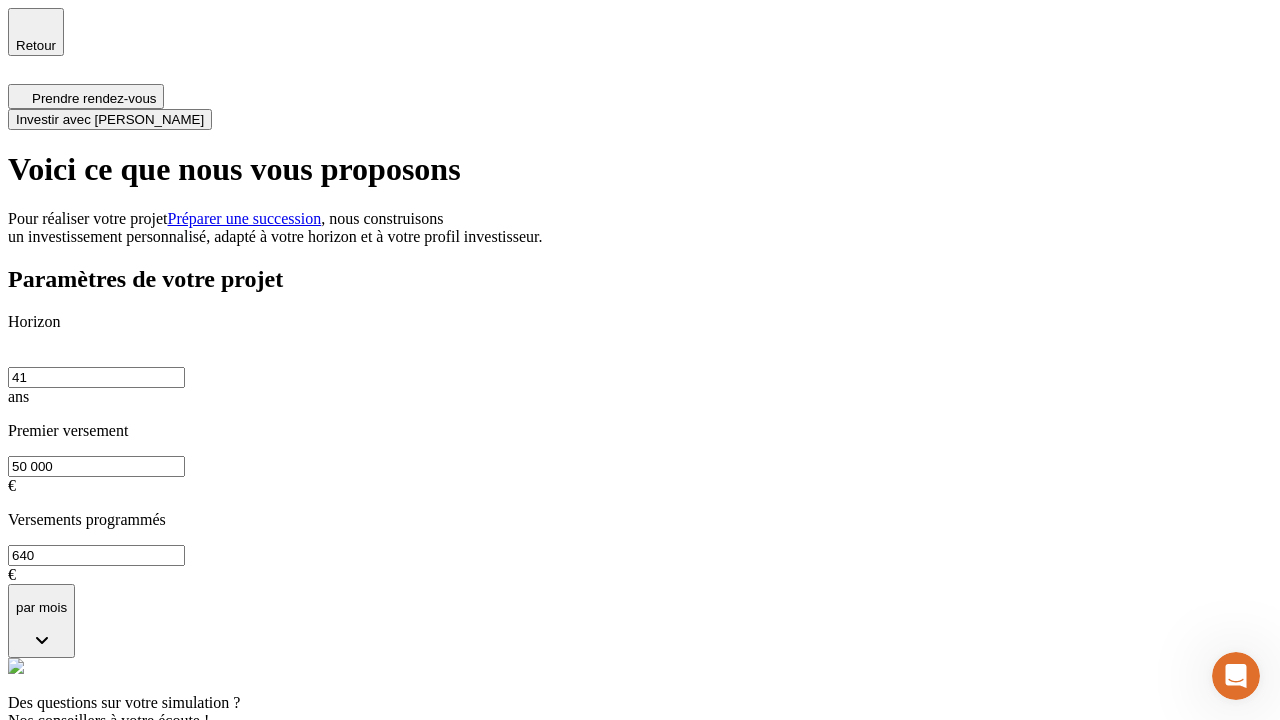 click on "Investir avec [PERSON_NAME]" at bounding box center (110, 119) 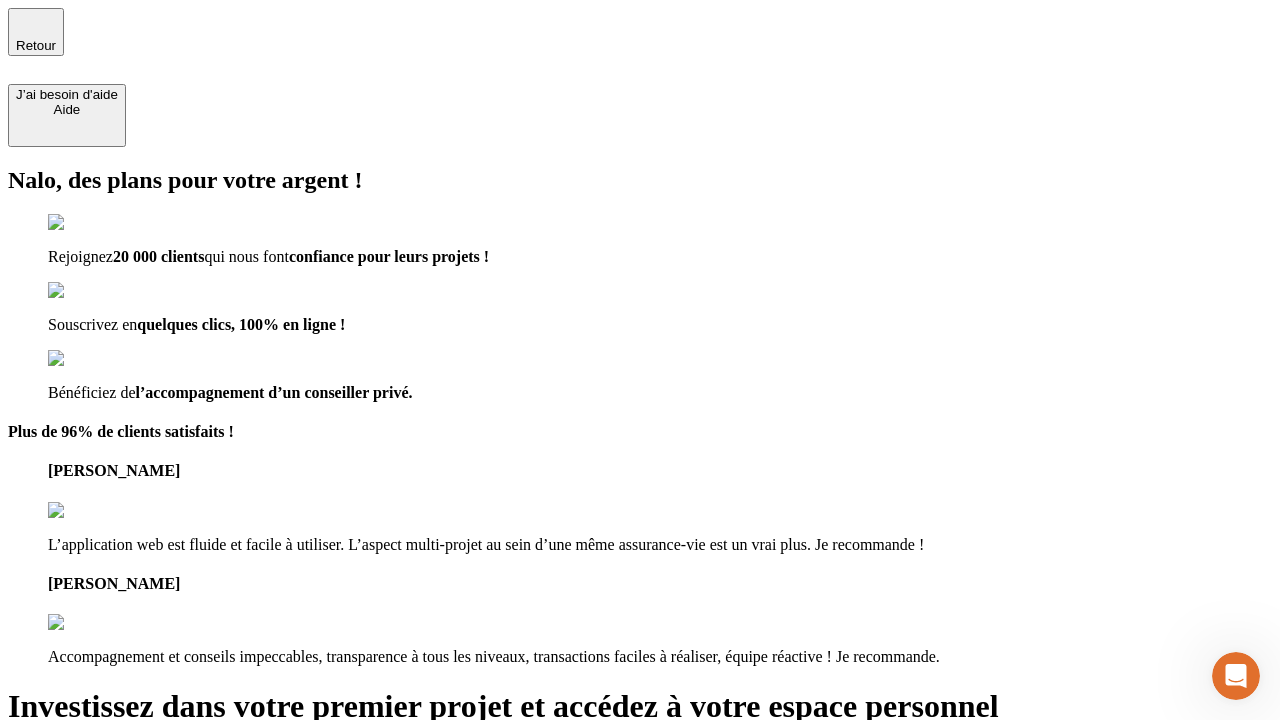 type on "[EMAIL_ADDRESS][DOMAIN_NAME]" 